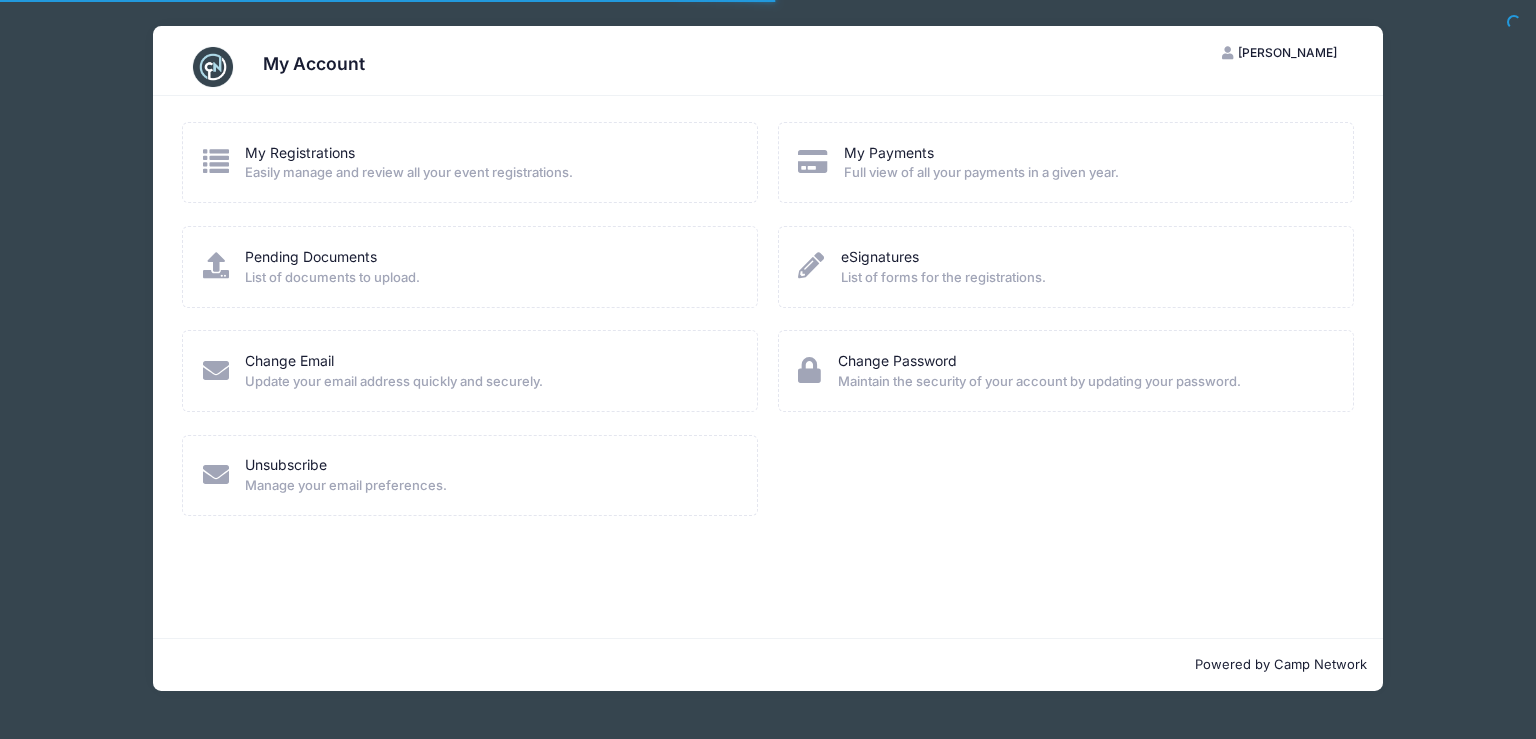scroll, scrollTop: 0, scrollLeft: 0, axis: both 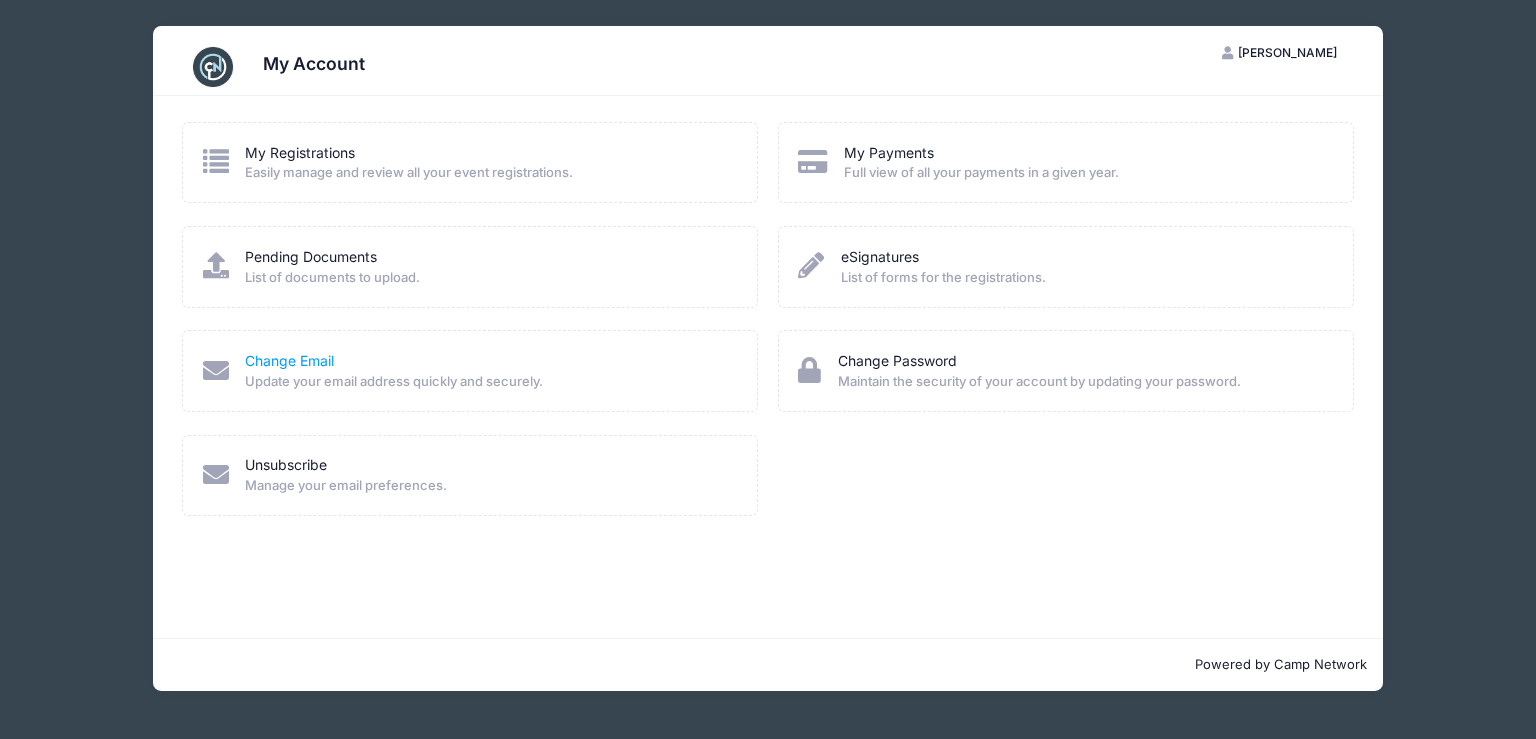 click on "Change Email" at bounding box center [289, 360] 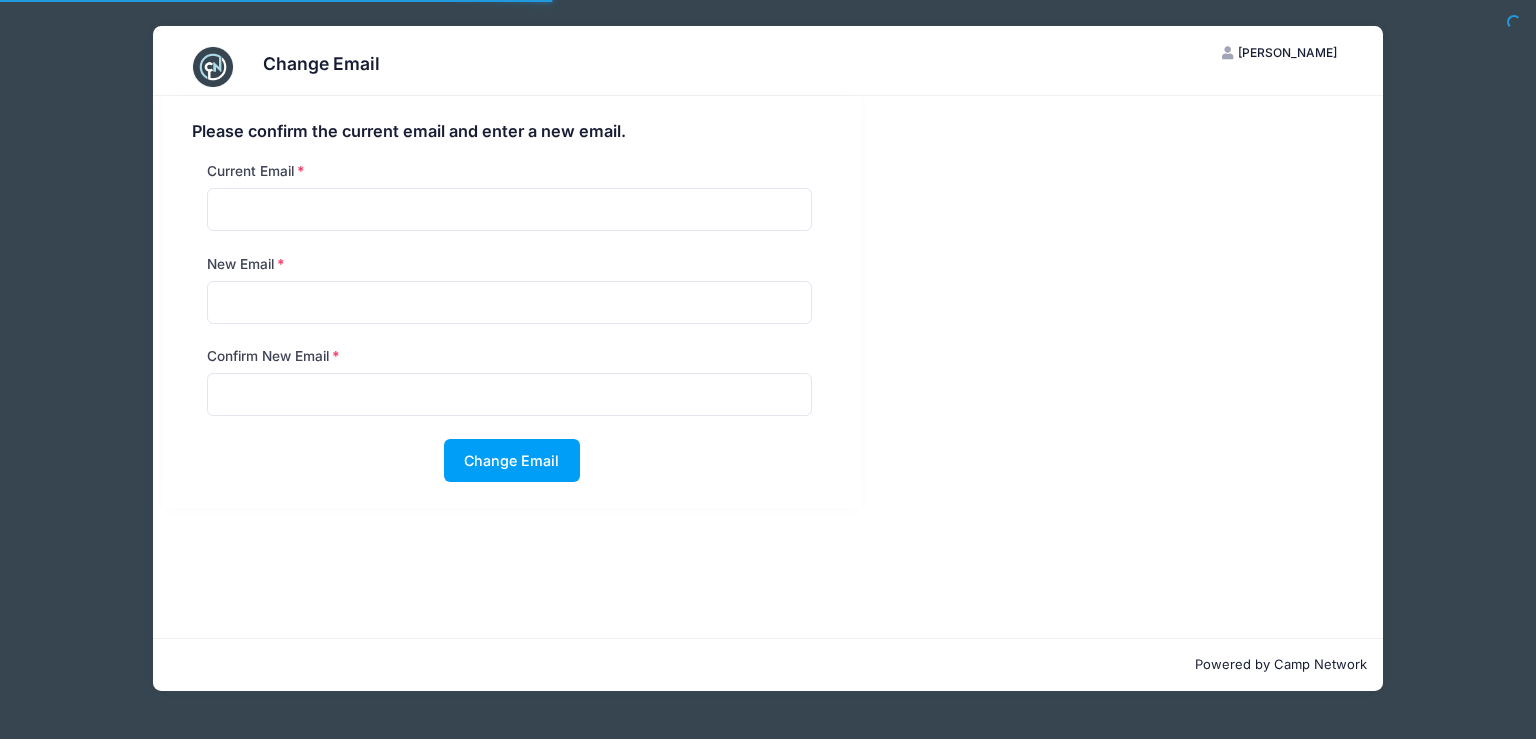 scroll, scrollTop: 0, scrollLeft: 0, axis: both 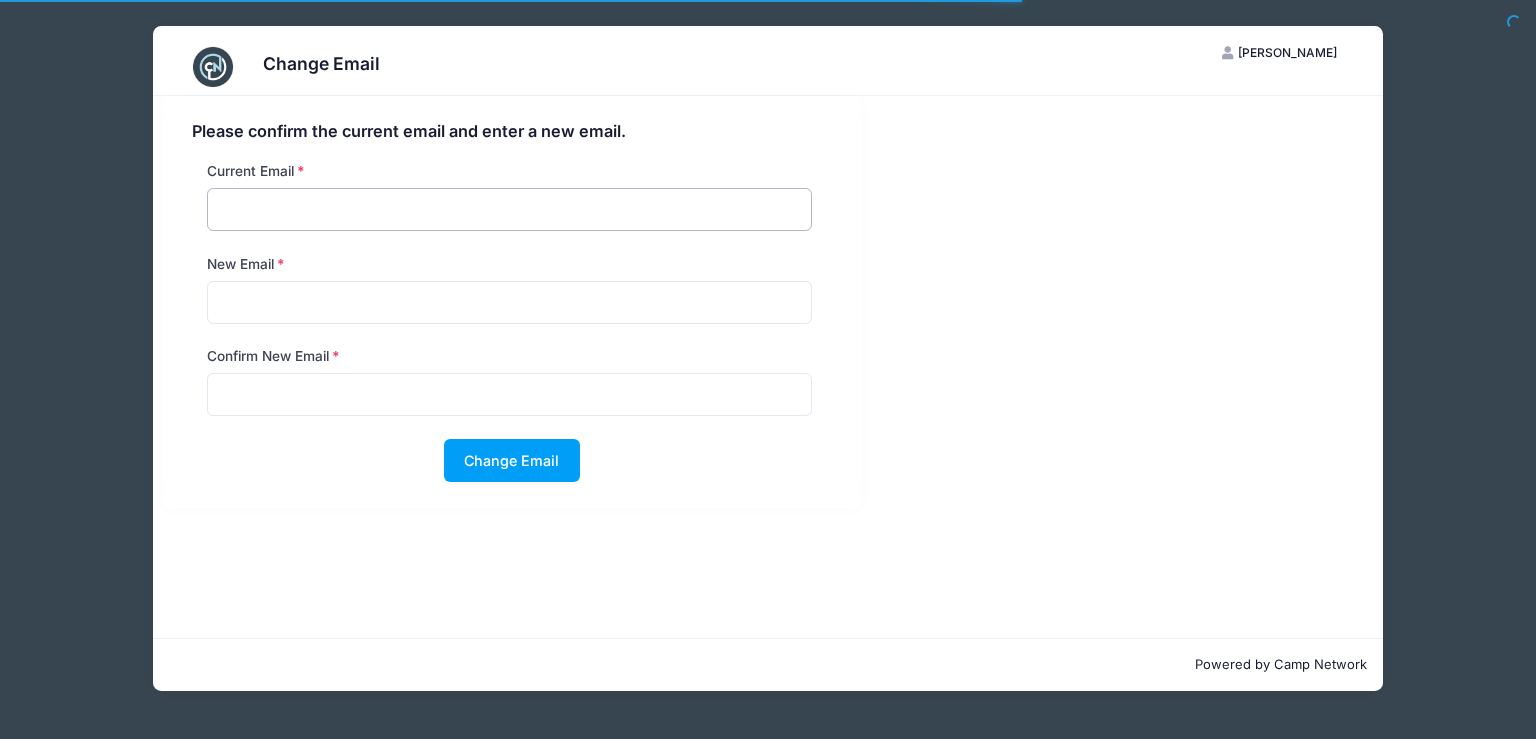 click at bounding box center (509, 209) 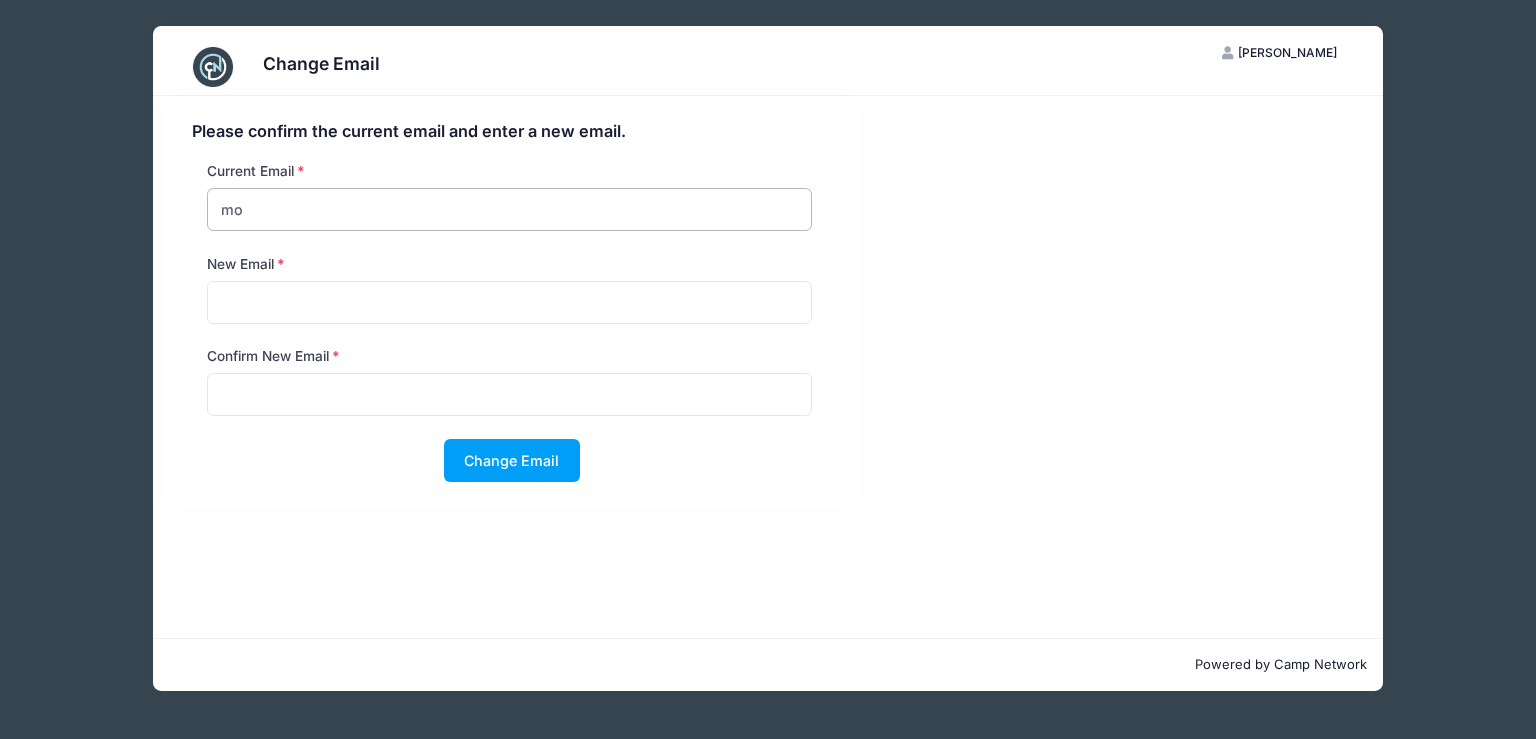 type on "m" 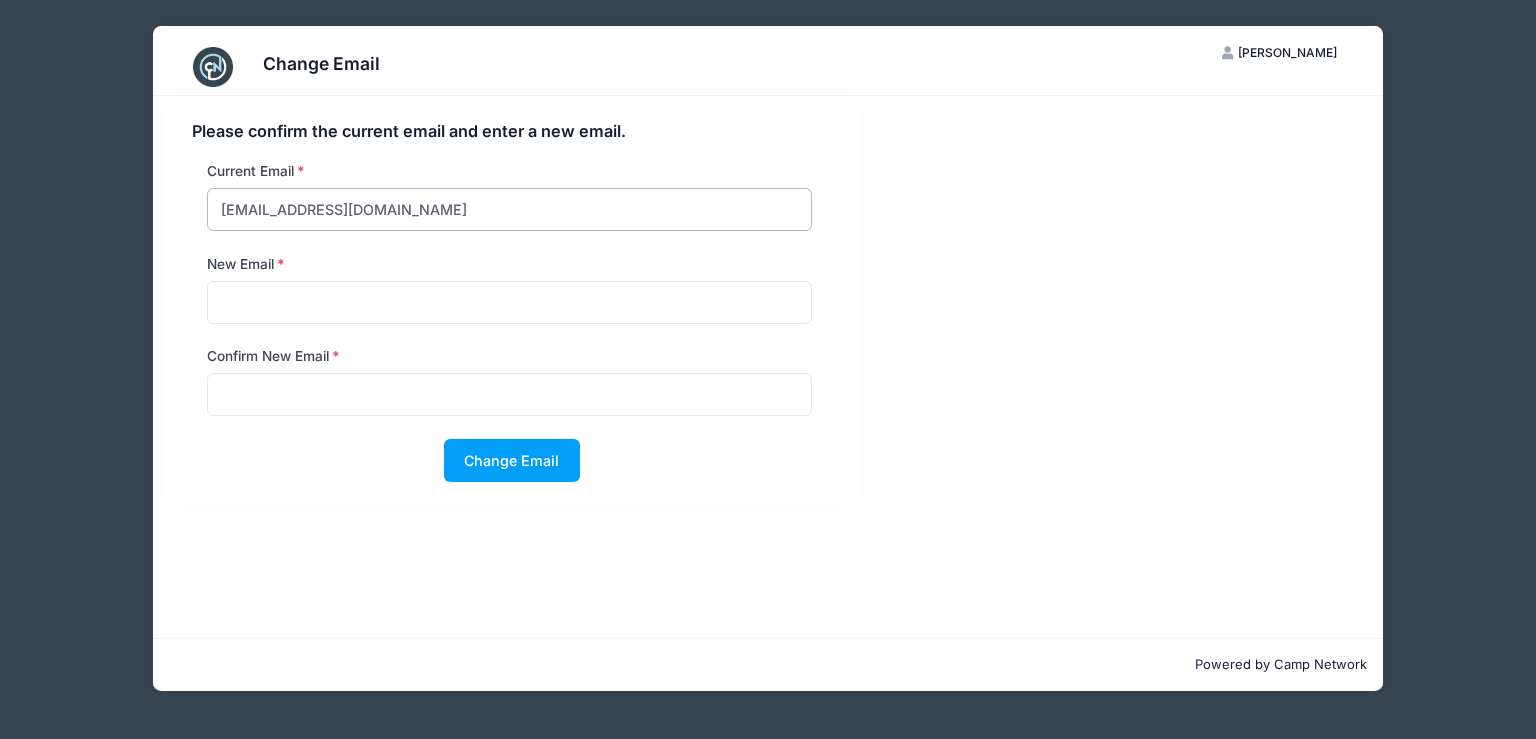 type on "Mosamilton@gmai.com" 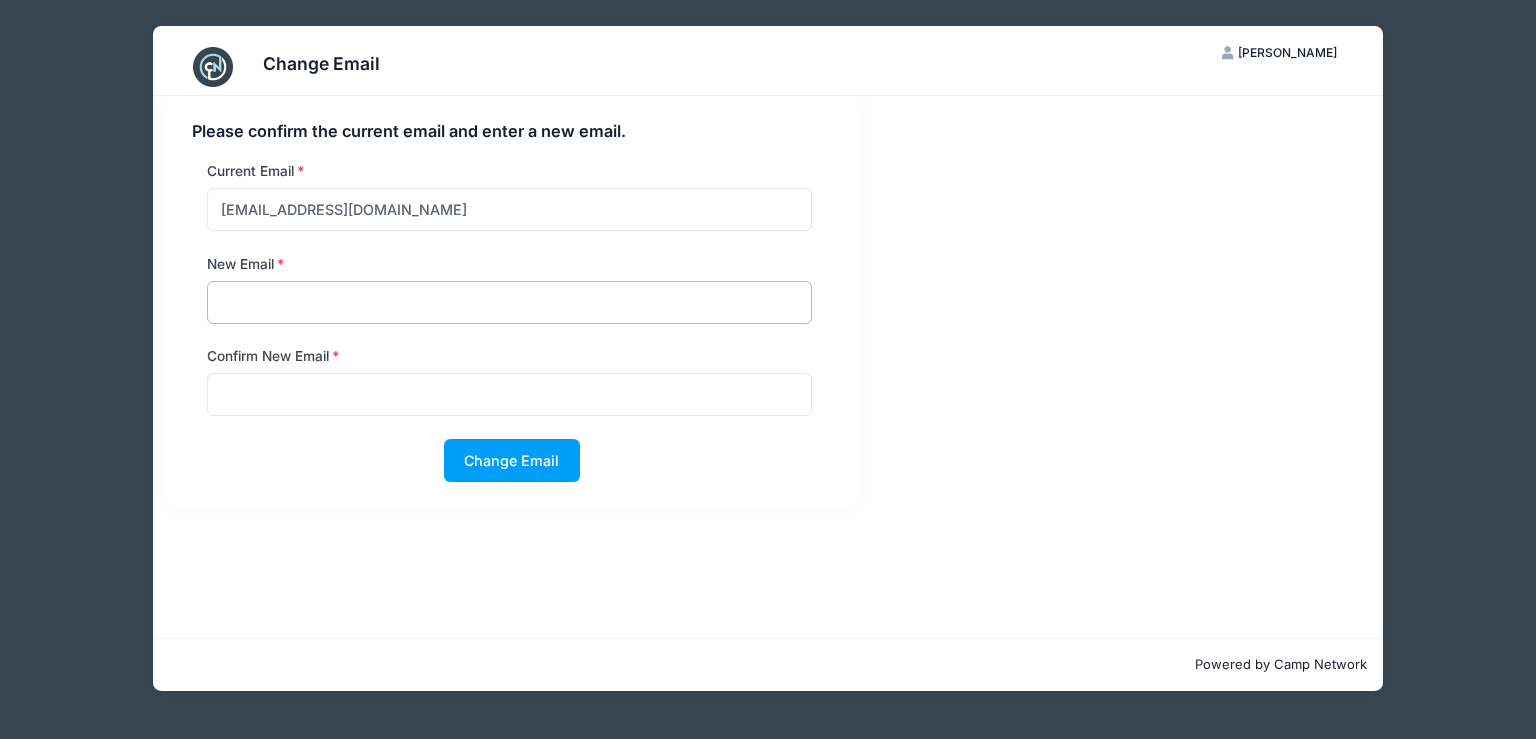 click at bounding box center [509, 302] 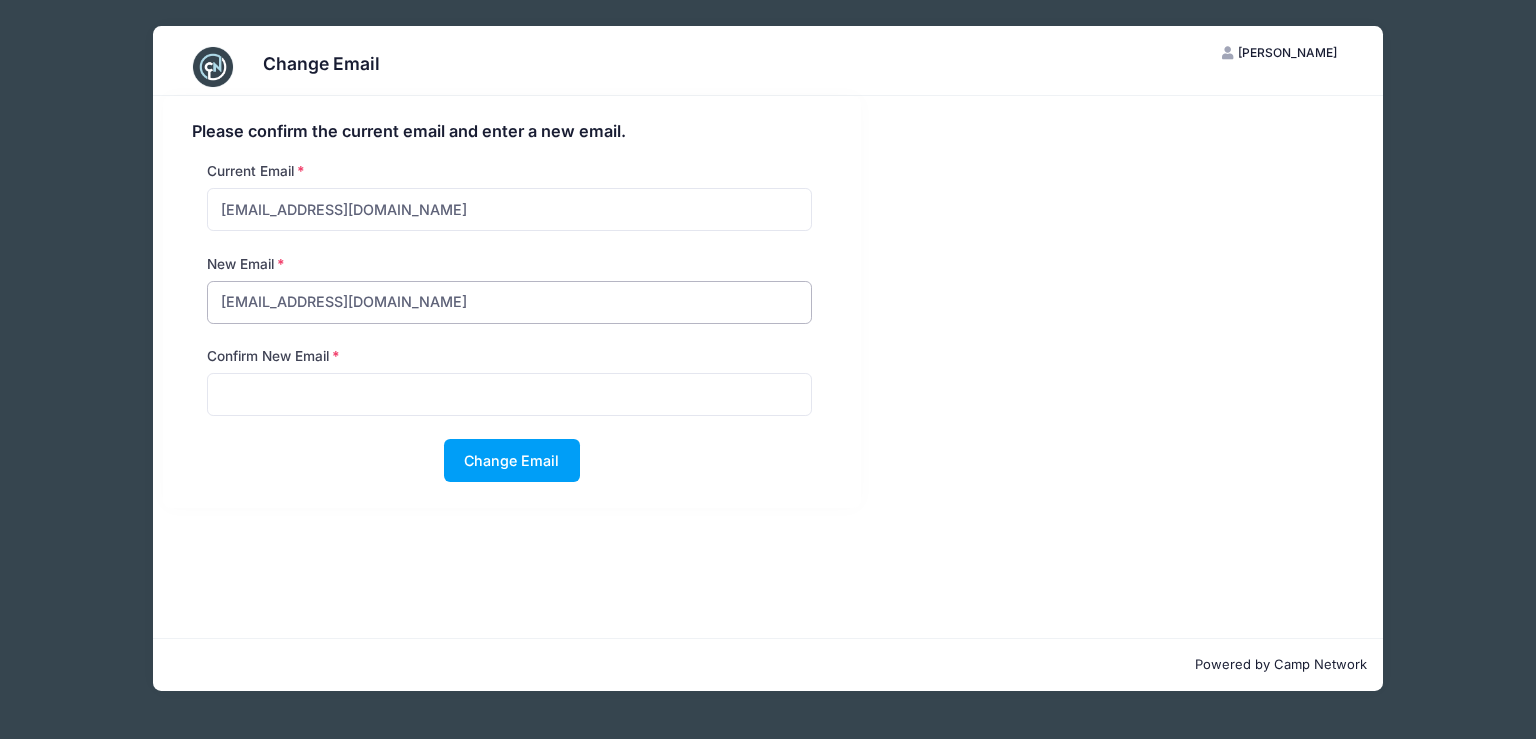 type on "Mosamilton@gmail.com" 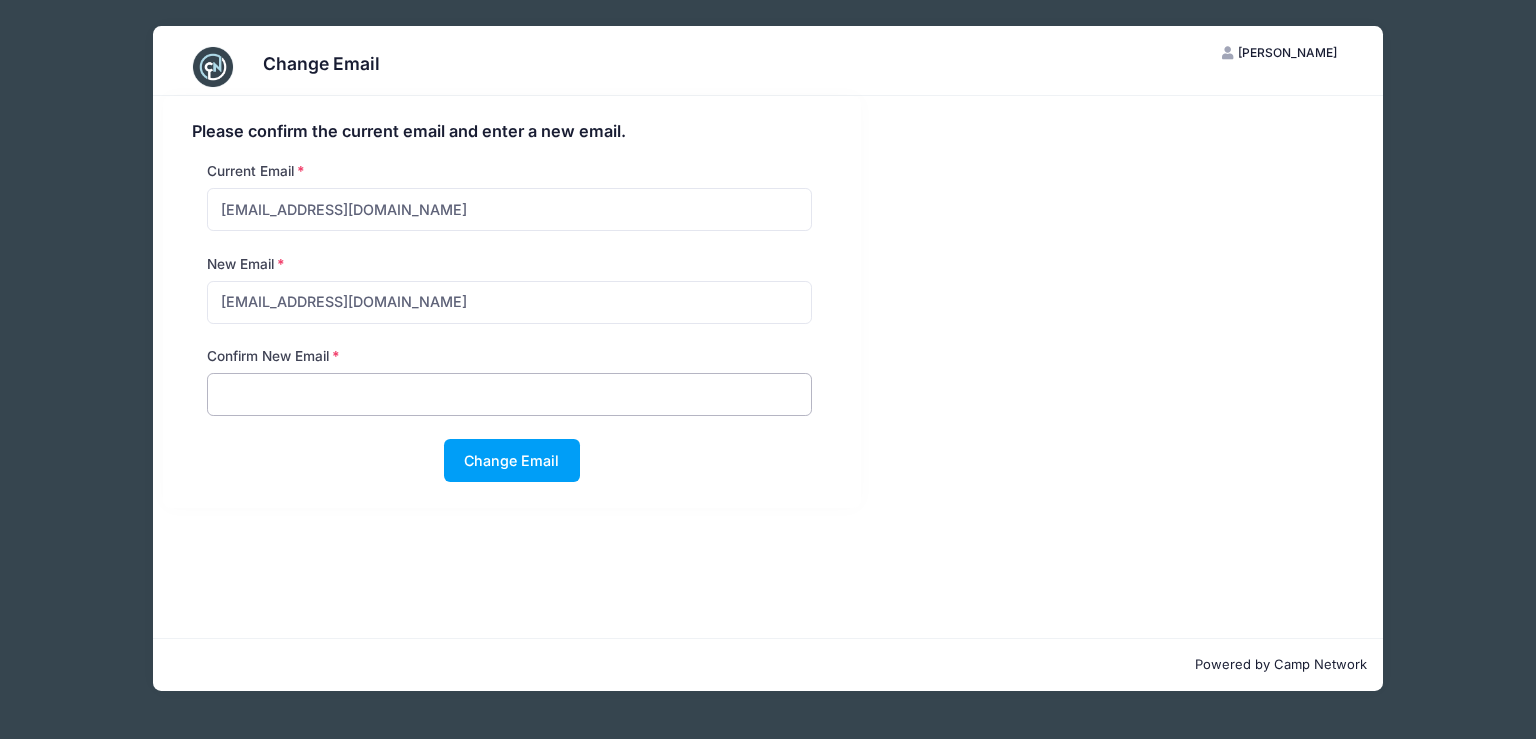 click at bounding box center [509, 394] 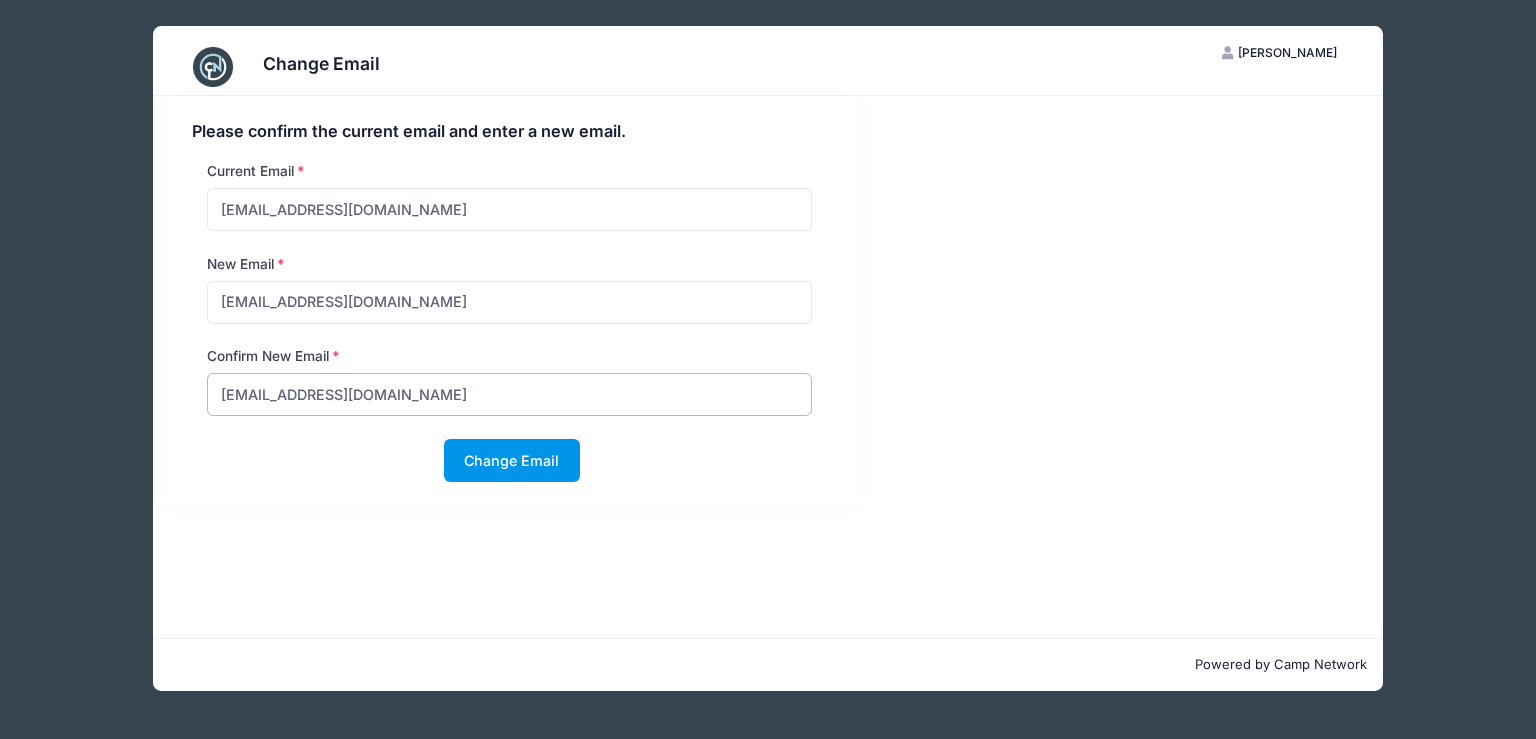 type on "Mosamilton@gmail.com" 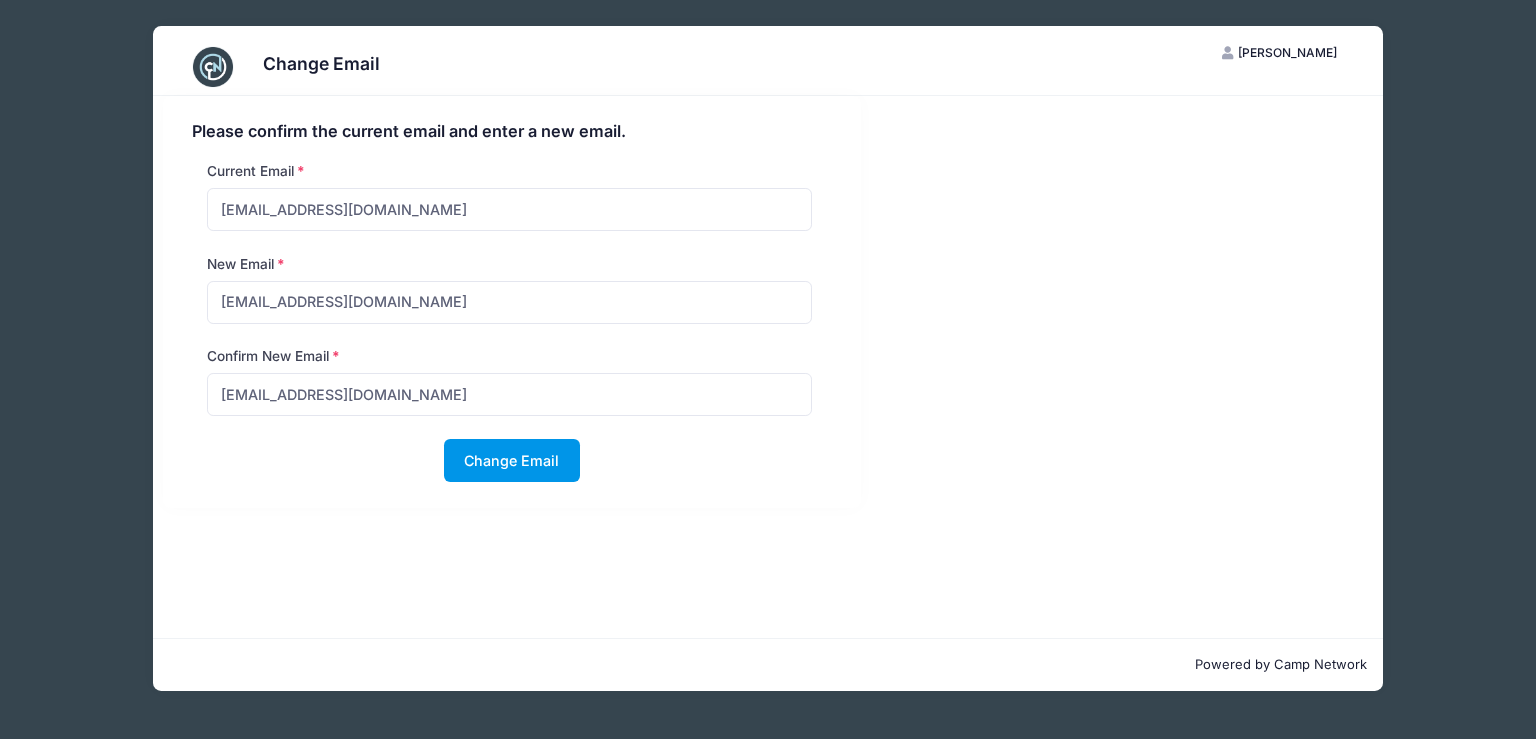 click on "Change Email" at bounding box center (512, 460) 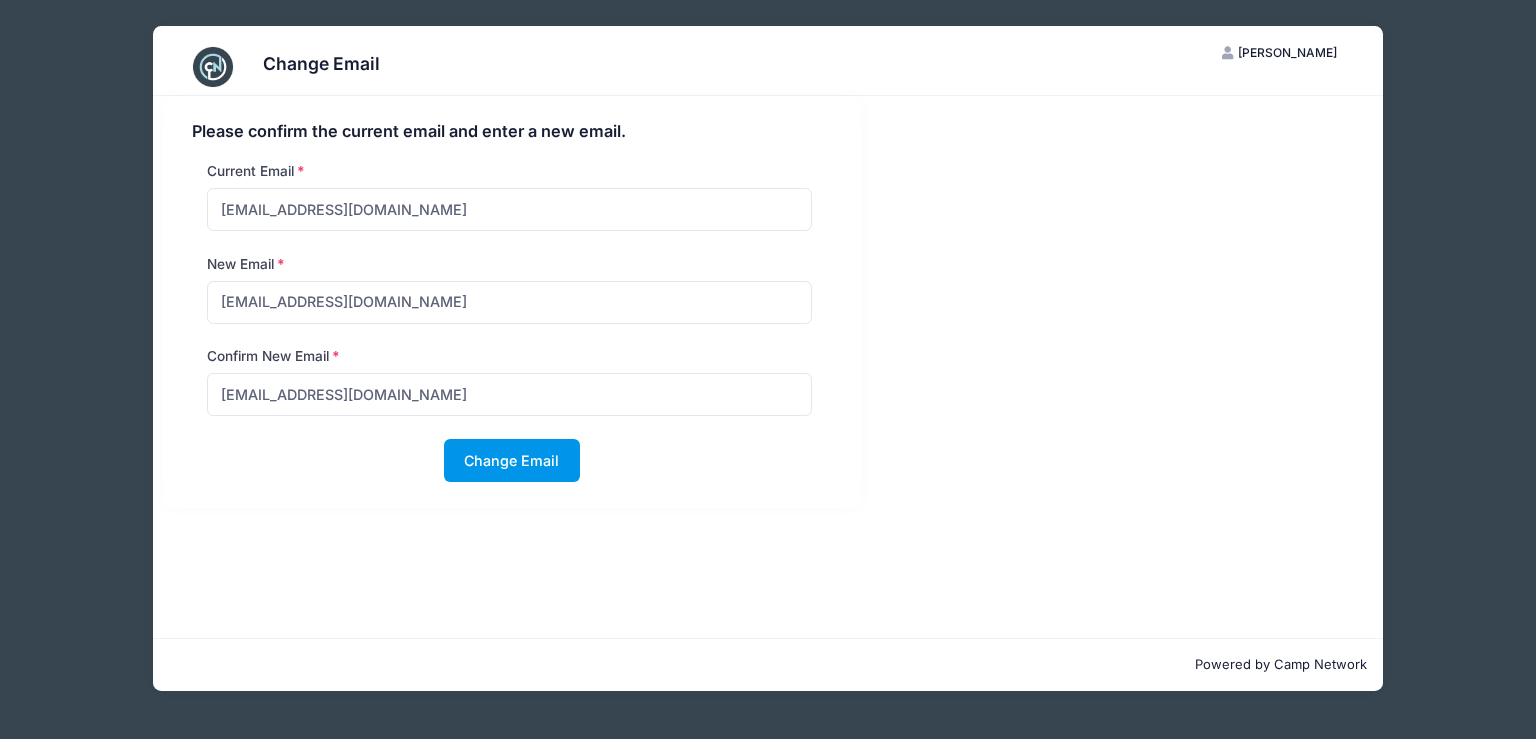 click on "Change Email" at bounding box center [512, 460] 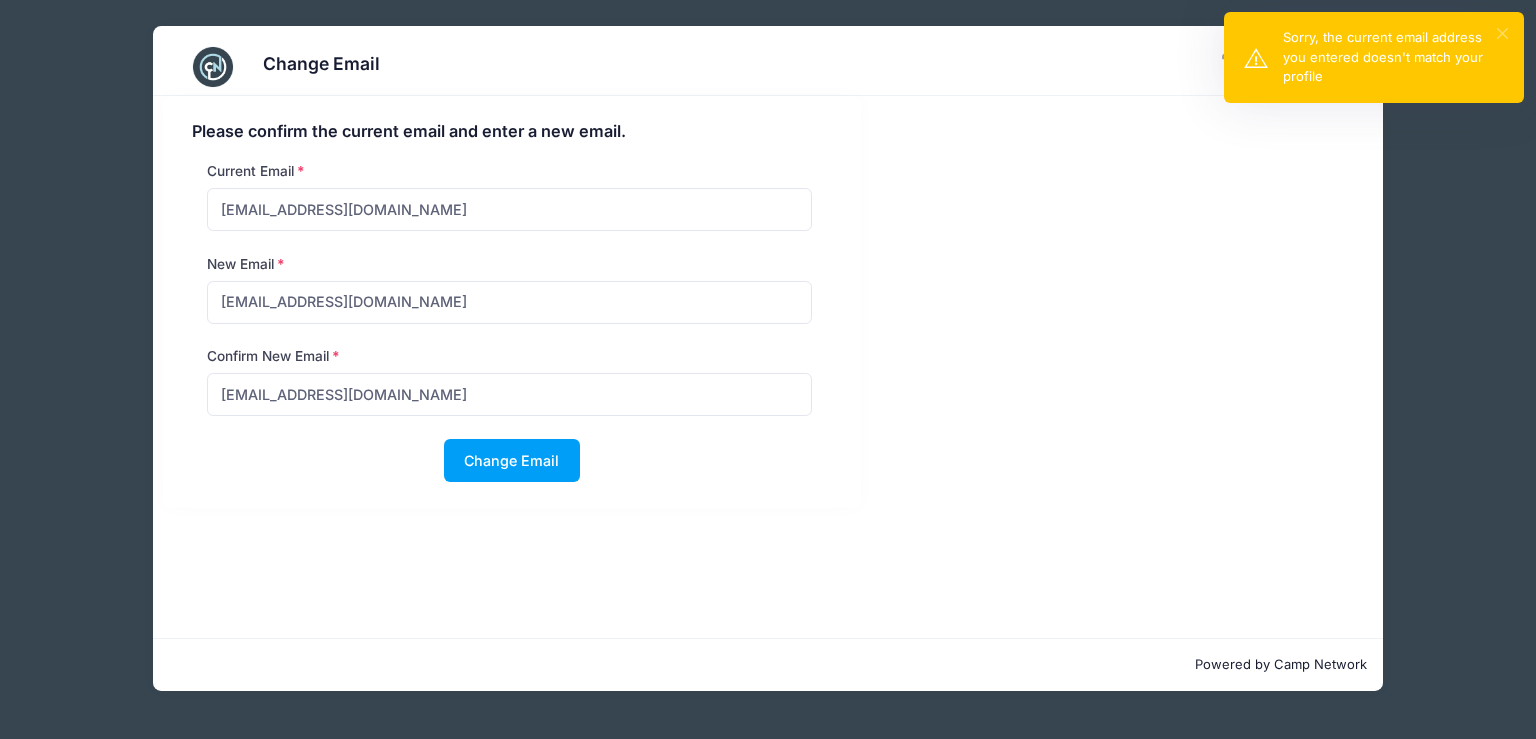 click on "×" at bounding box center [1502, 33] 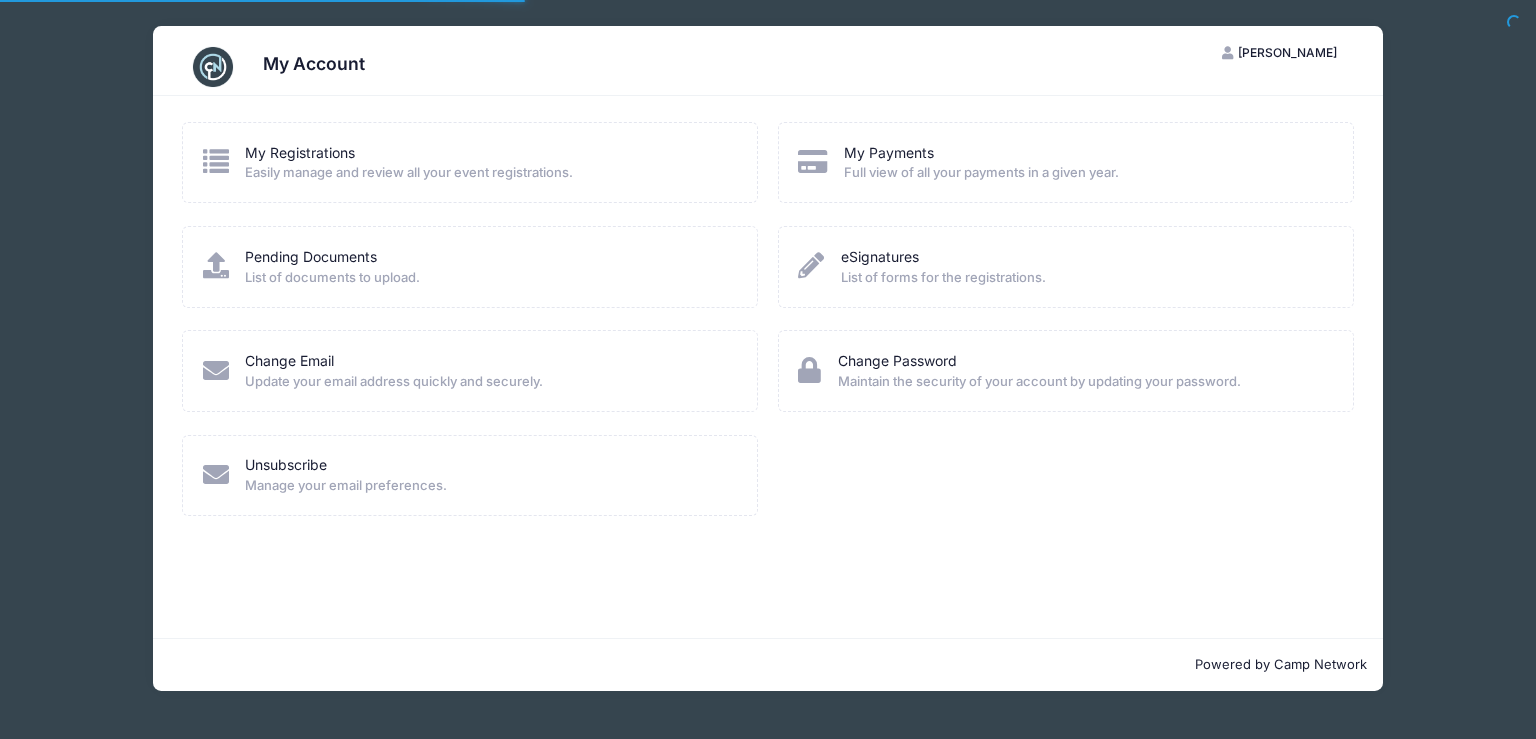 scroll, scrollTop: 0, scrollLeft: 0, axis: both 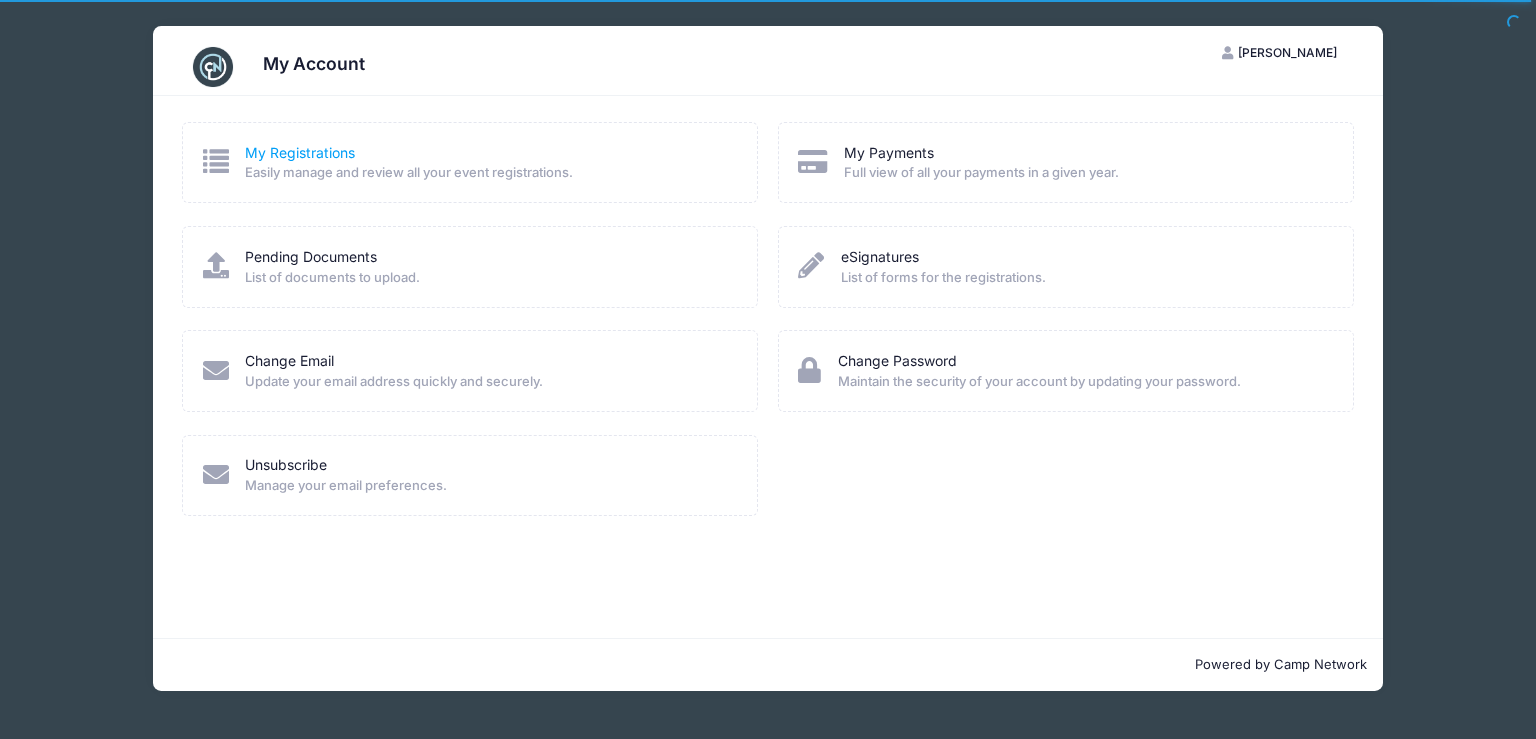 click on "My Registrations" at bounding box center (300, 152) 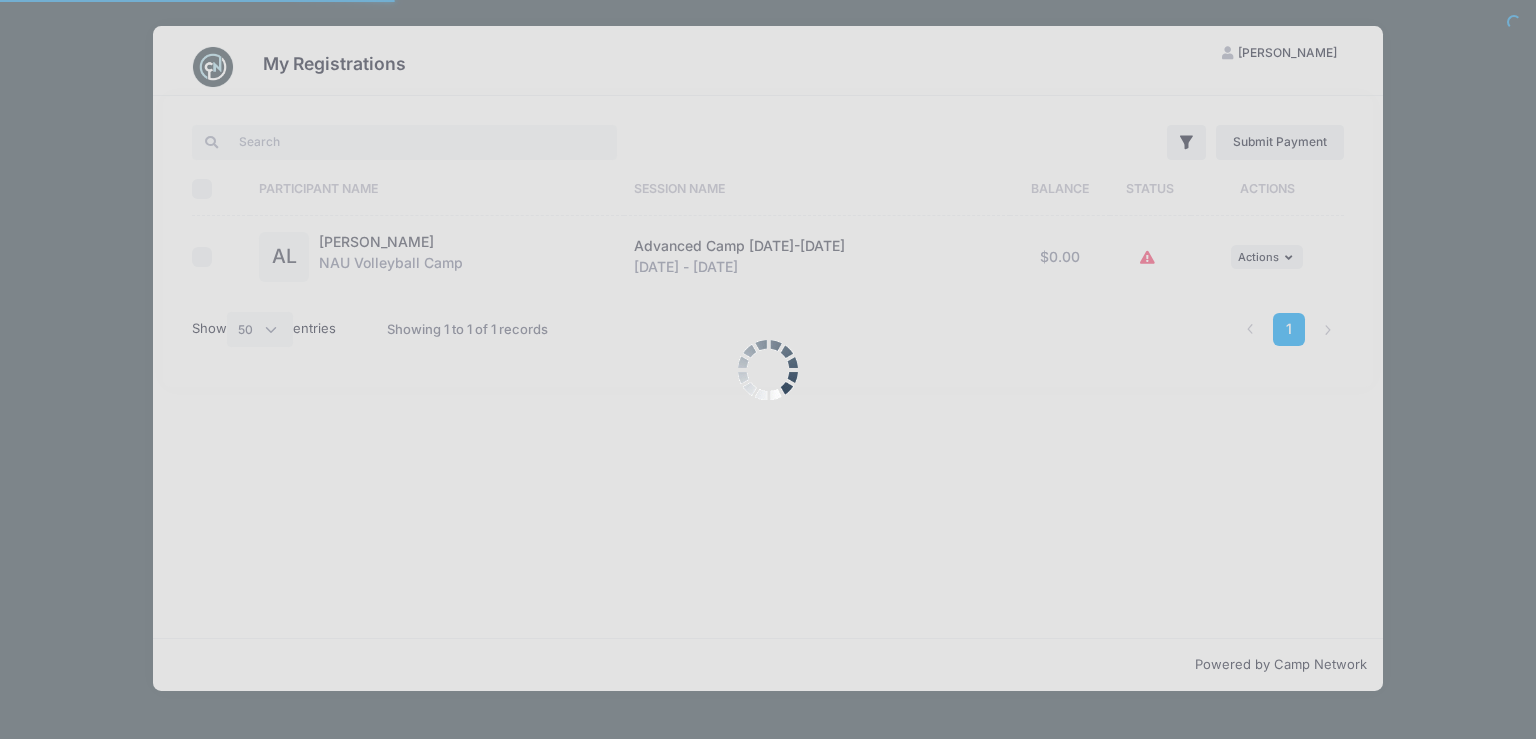 select on "50" 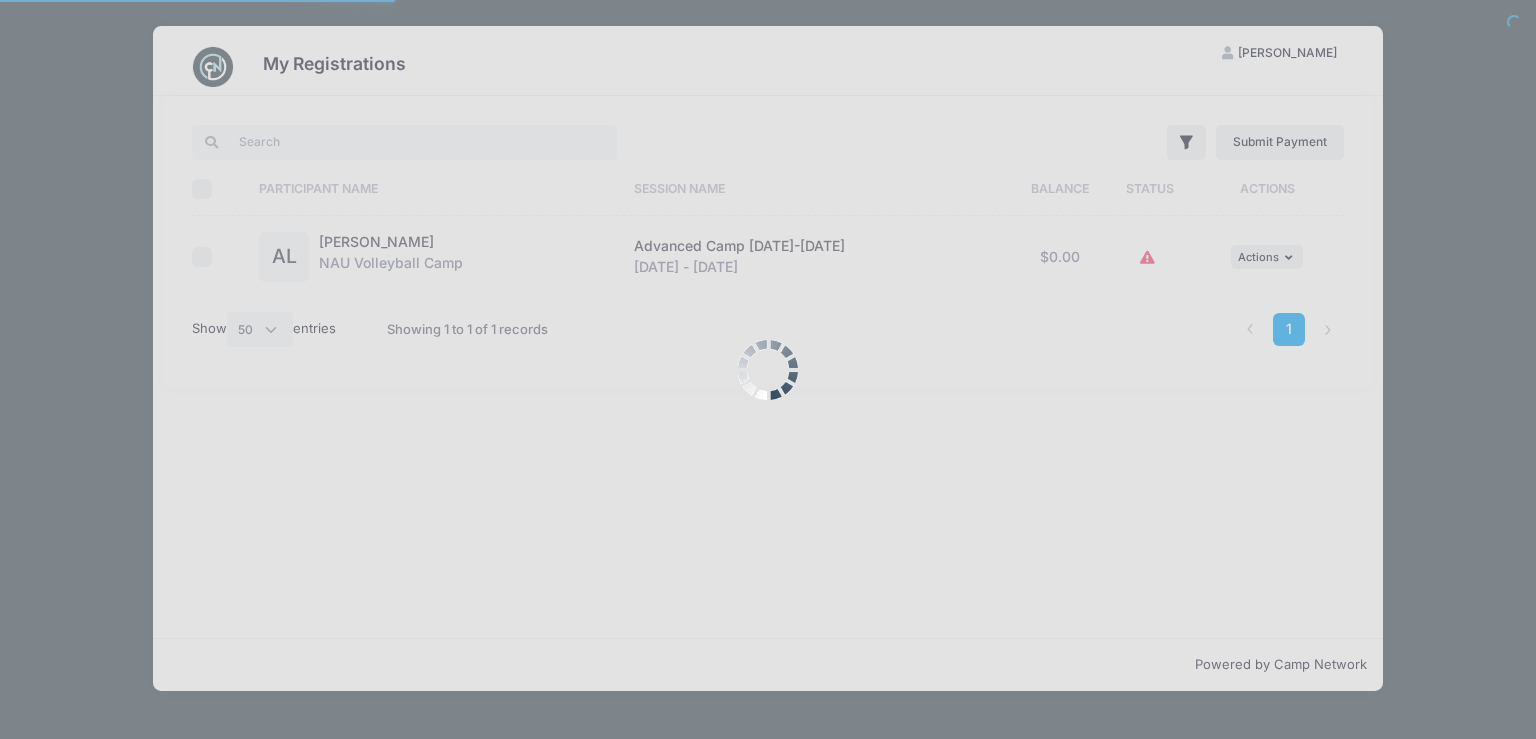 scroll, scrollTop: 0, scrollLeft: 0, axis: both 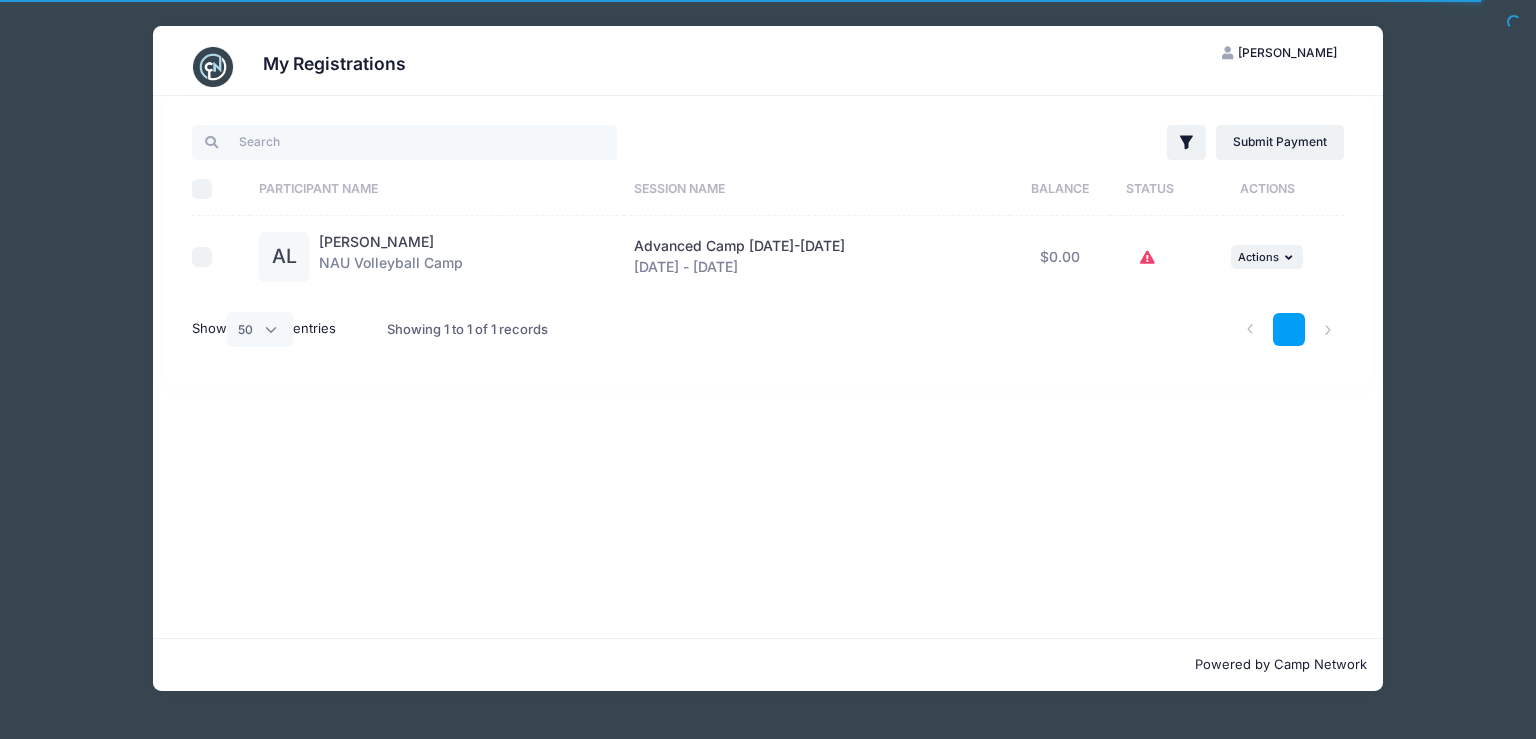 click on "1" at bounding box center [1289, 329] 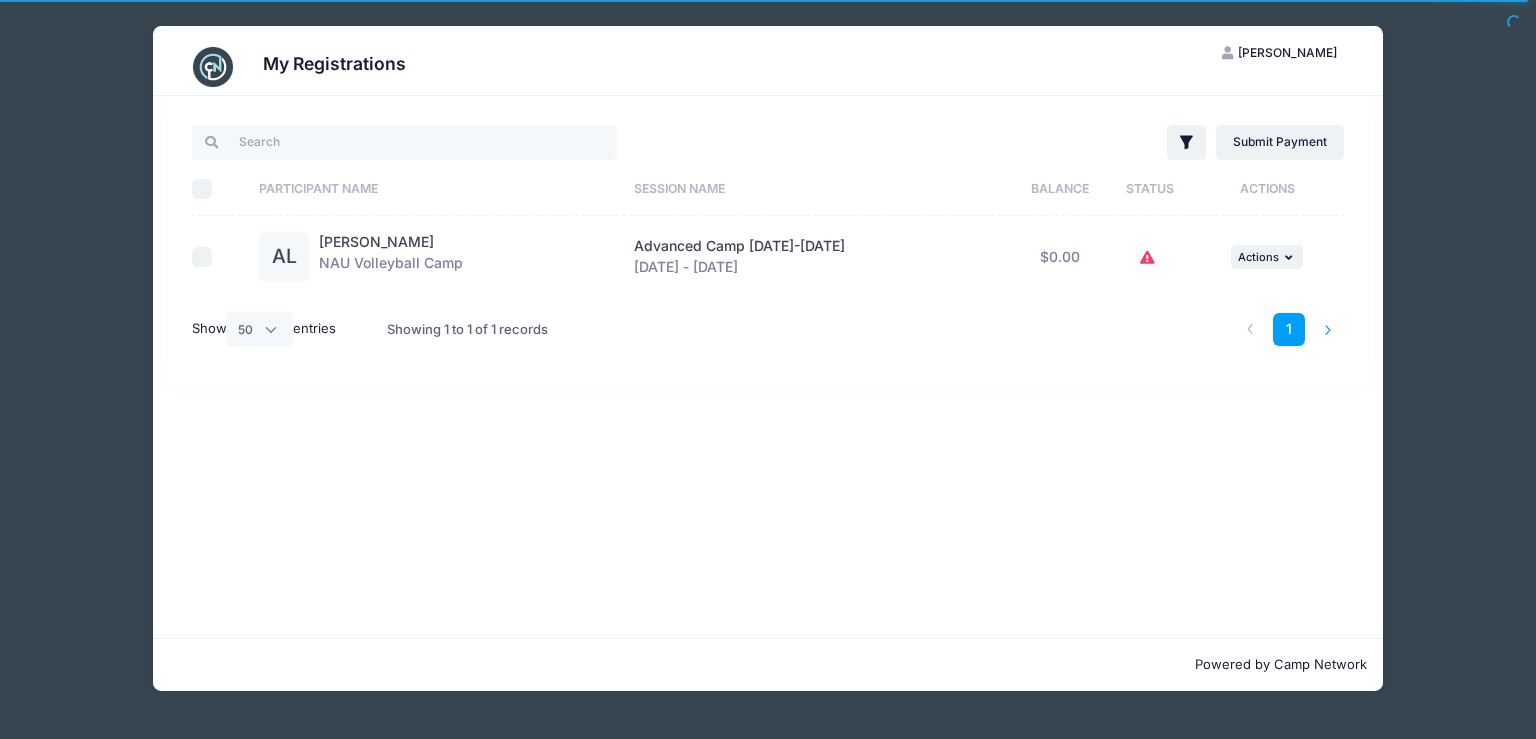 click at bounding box center [1328, 329] 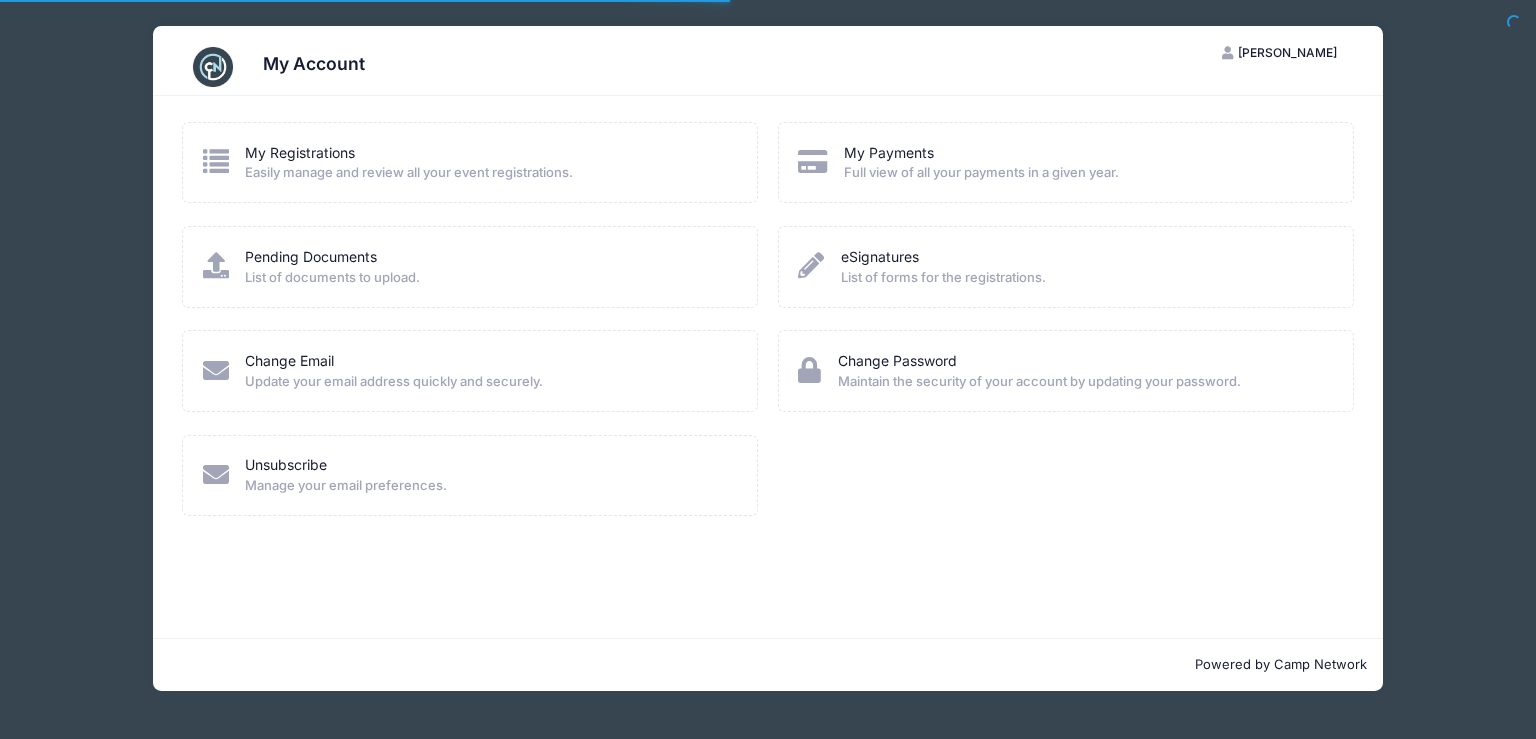 scroll, scrollTop: 0, scrollLeft: 0, axis: both 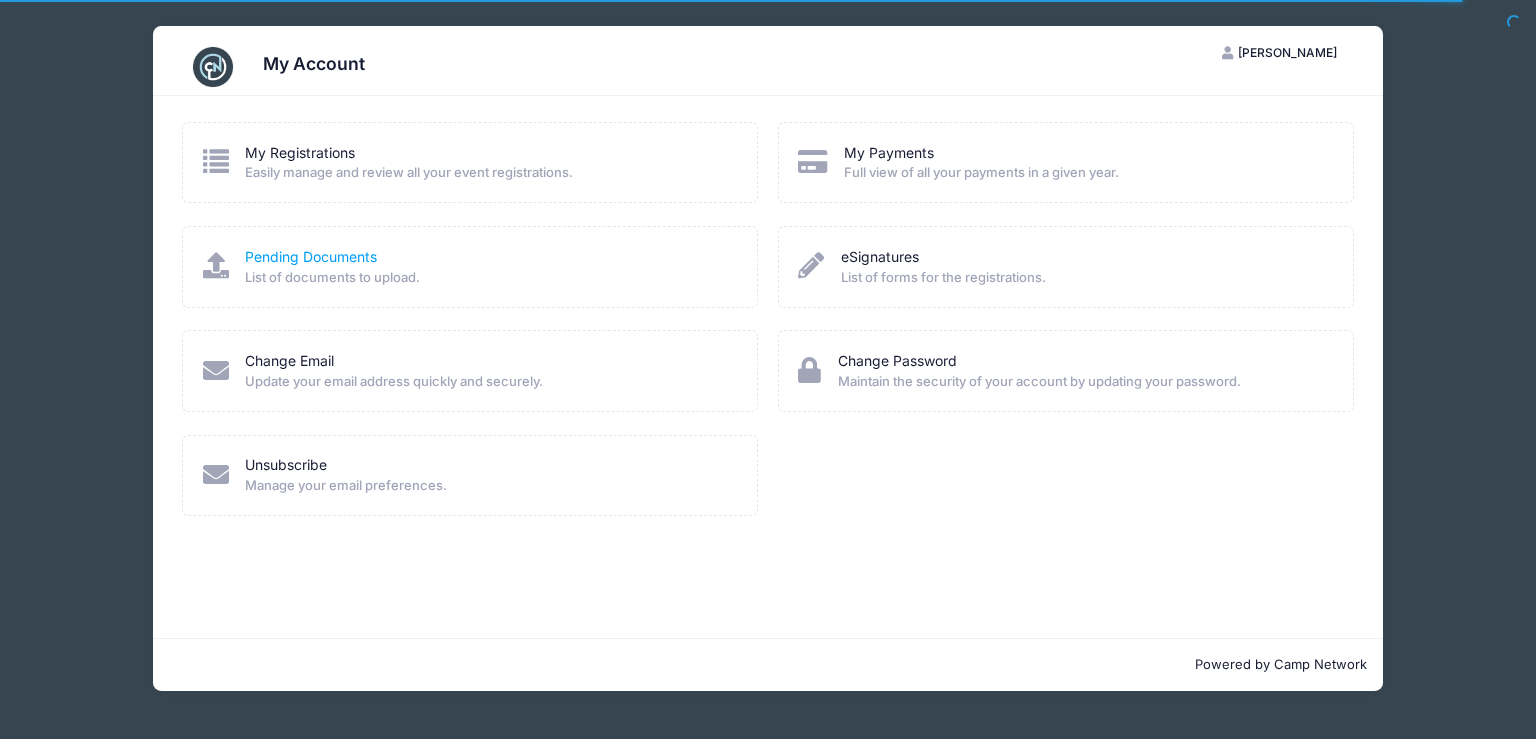 click on "Pending Documents" at bounding box center [311, 256] 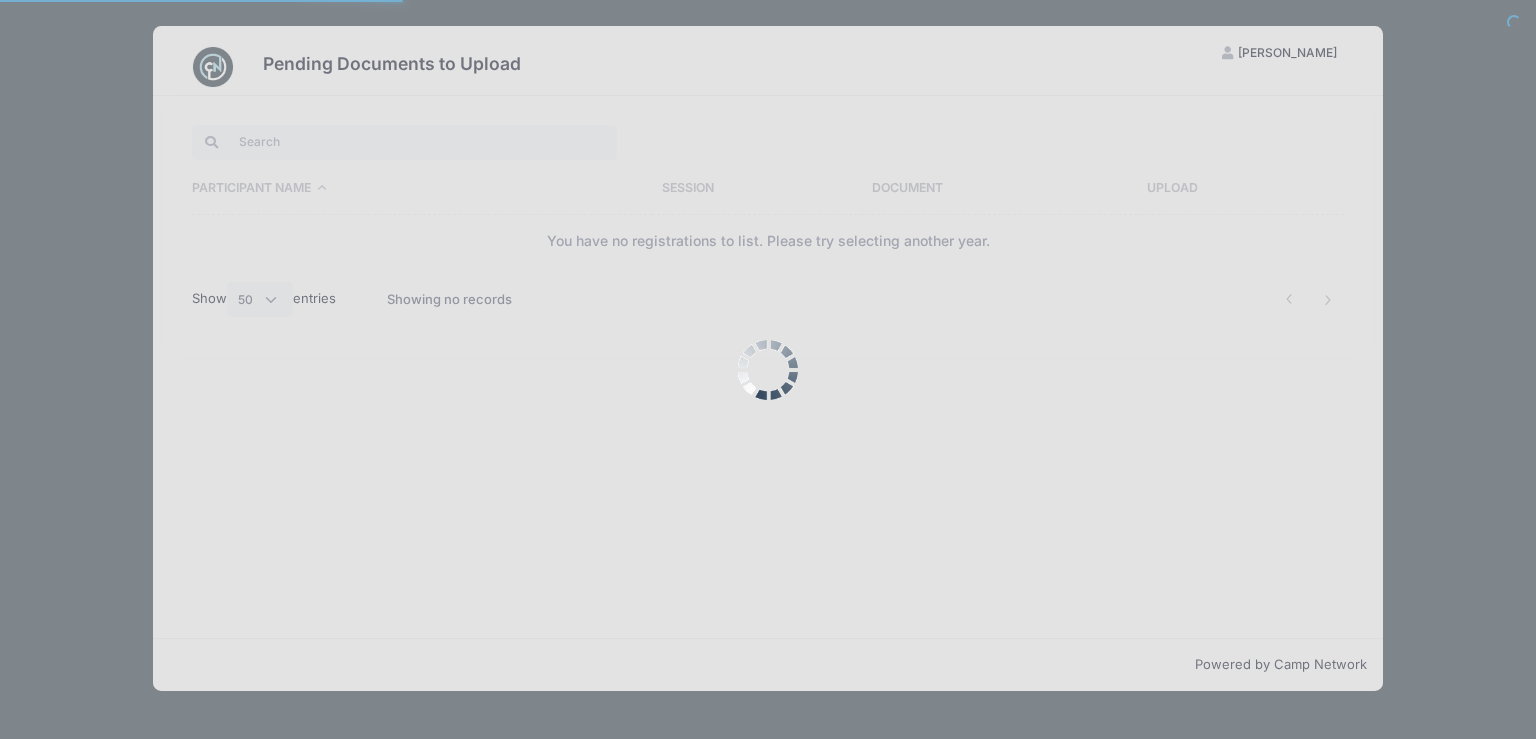 select on "50" 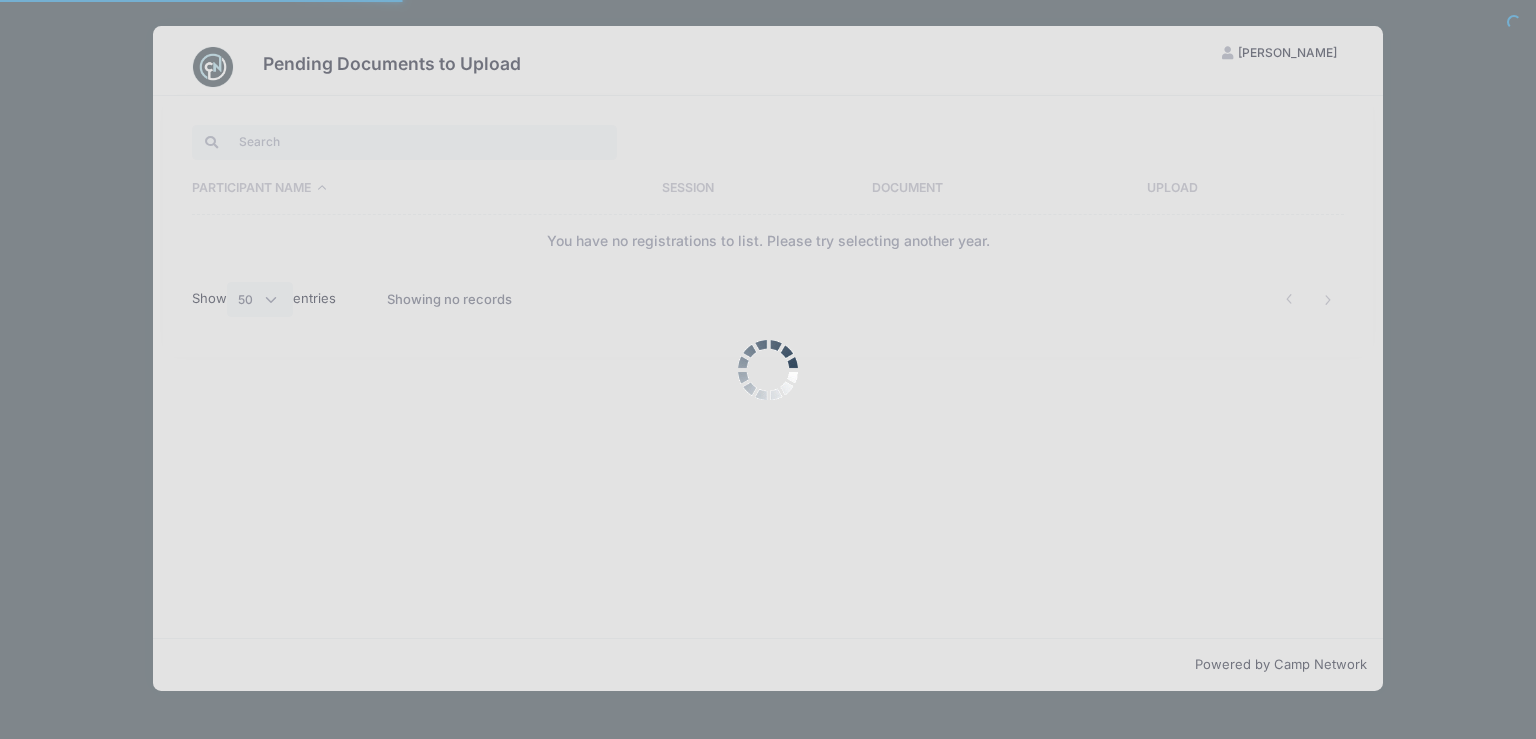 scroll, scrollTop: 0, scrollLeft: 0, axis: both 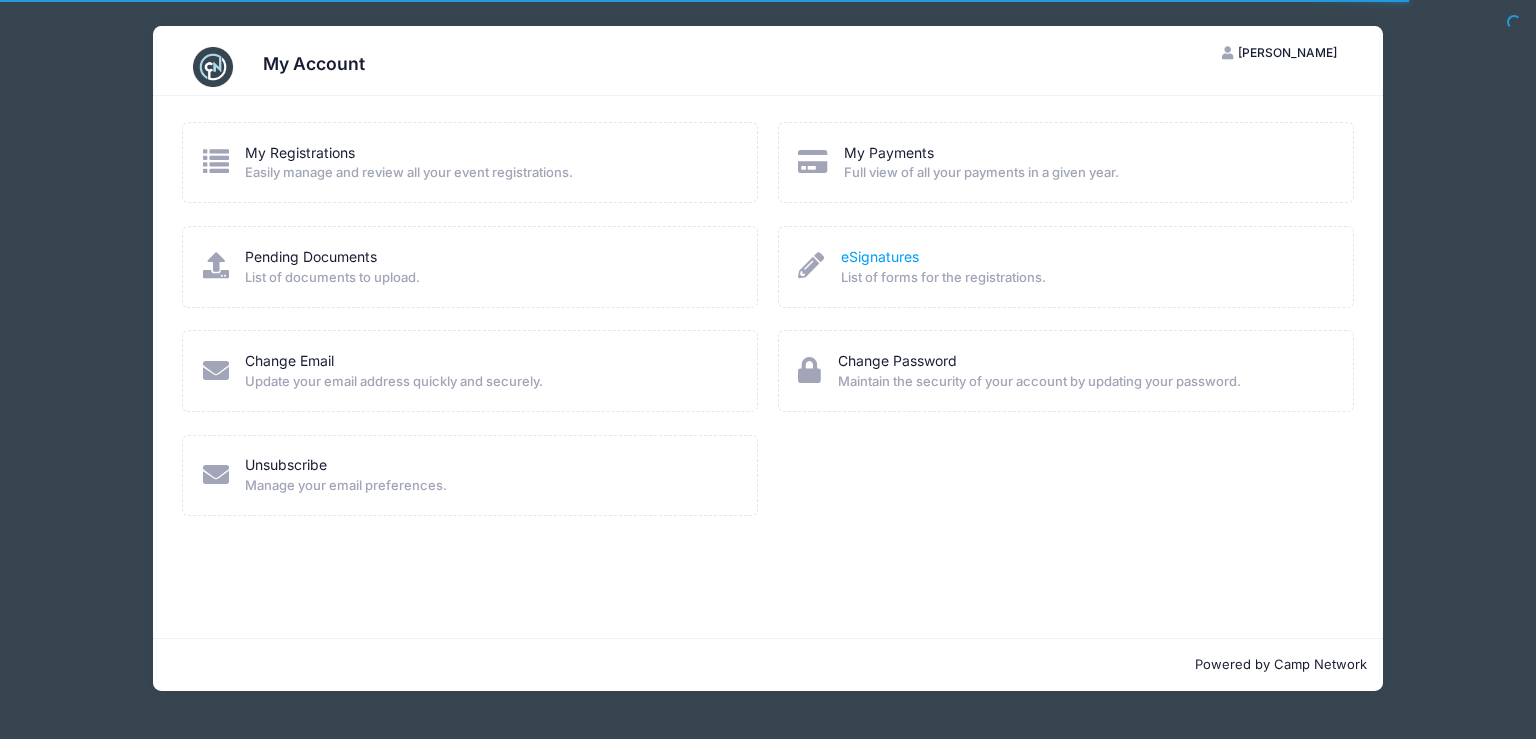 click on "eSignatures" at bounding box center [880, 256] 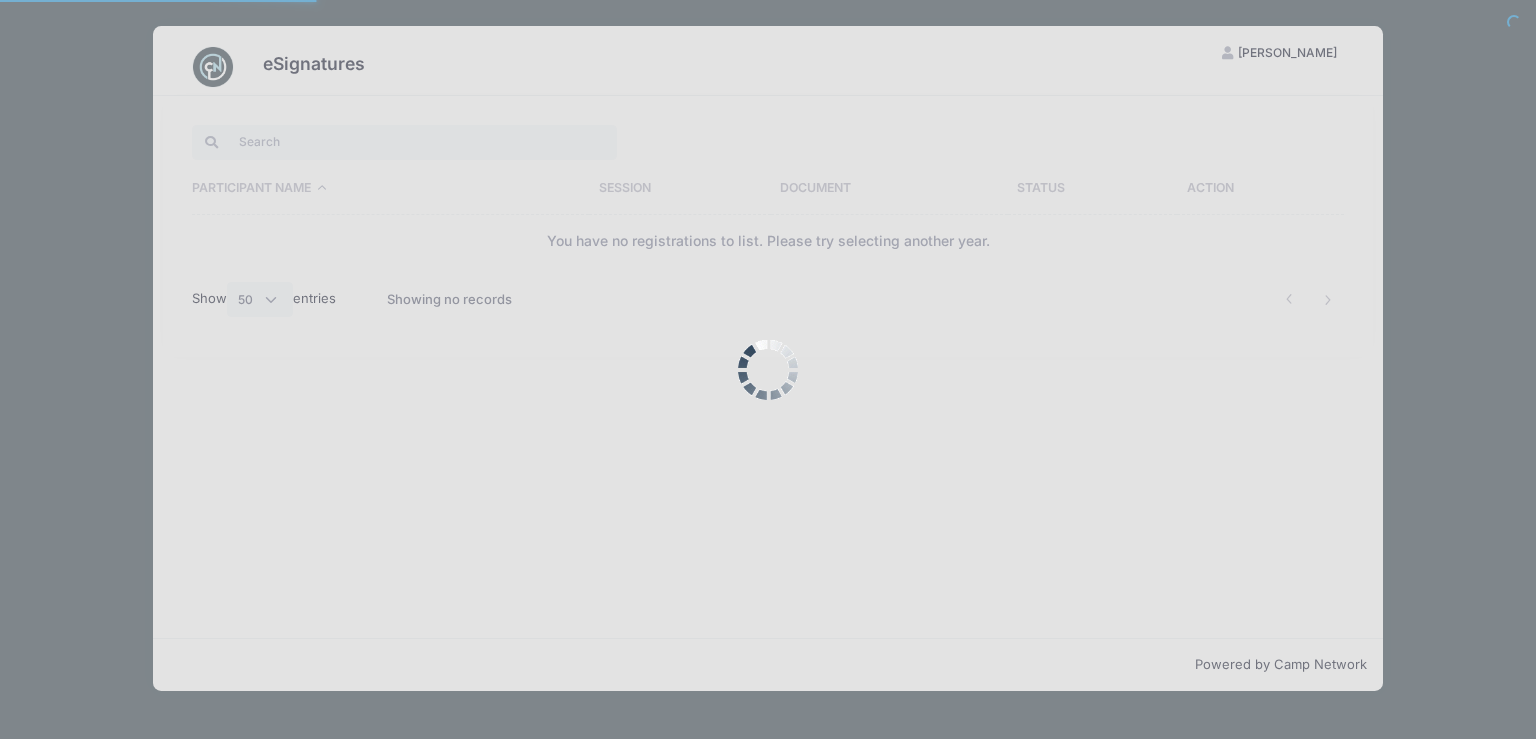select on "50" 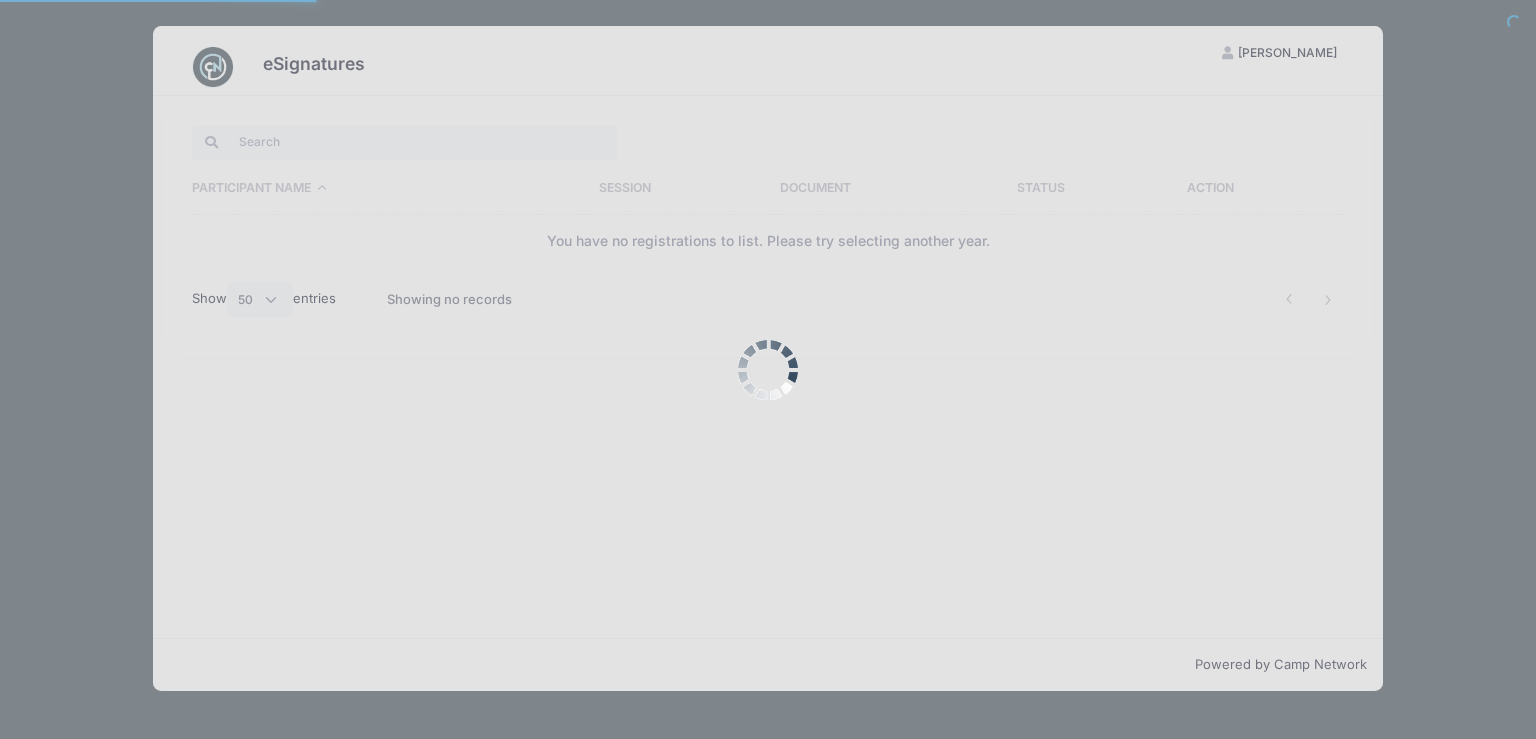 scroll, scrollTop: 0, scrollLeft: 0, axis: both 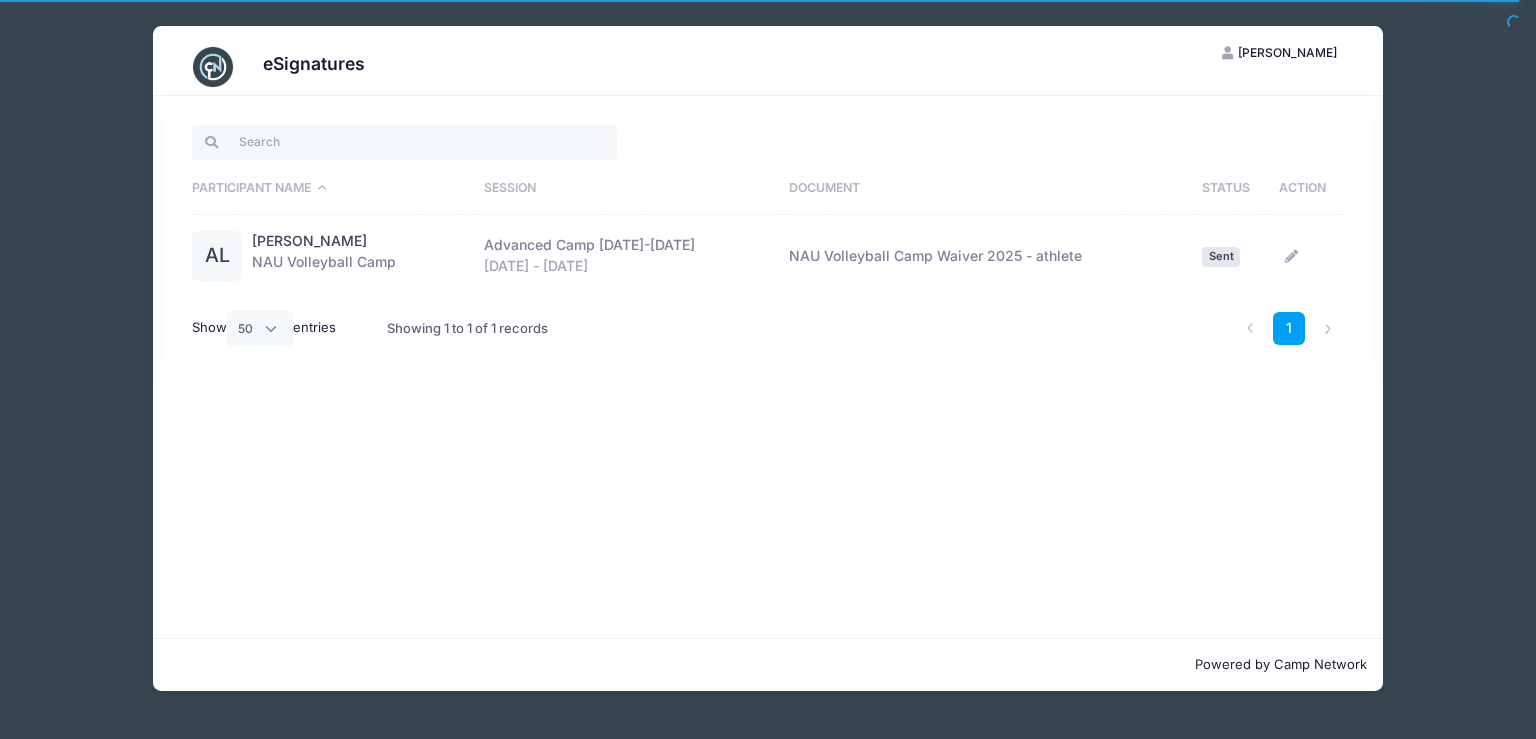 click at bounding box center (1291, 256) 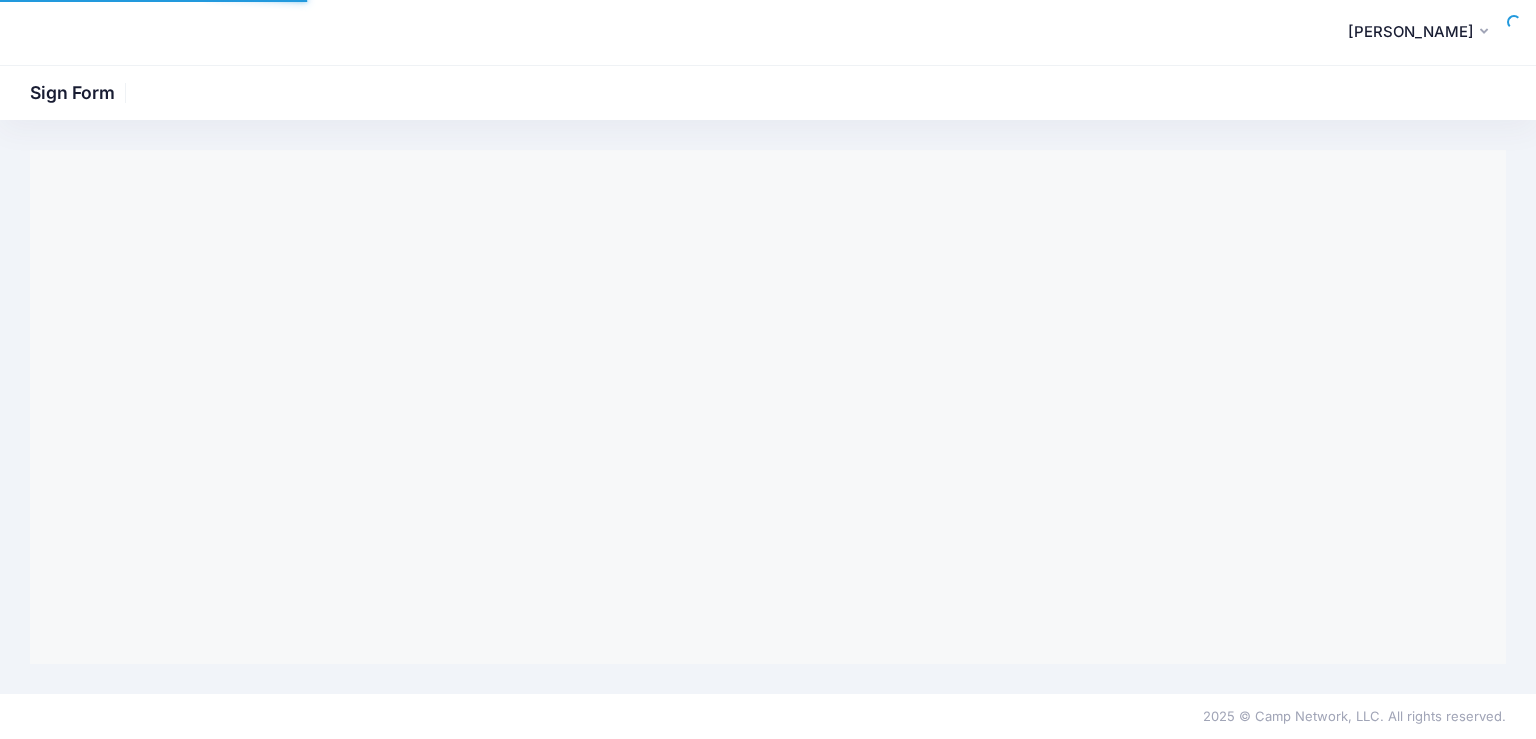 scroll, scrollTop: 0, scrollLeft: 0, axis: both 